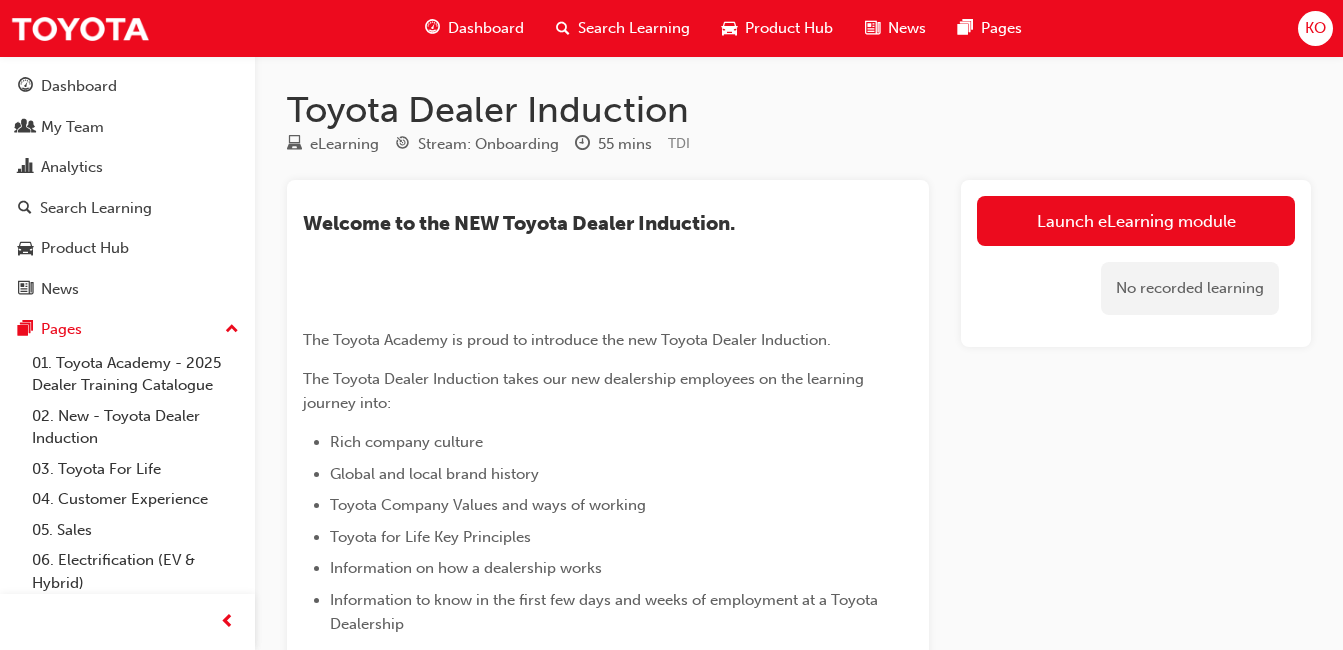 scroll, scrollTop: 0, scrollLeft: 0, axis: both 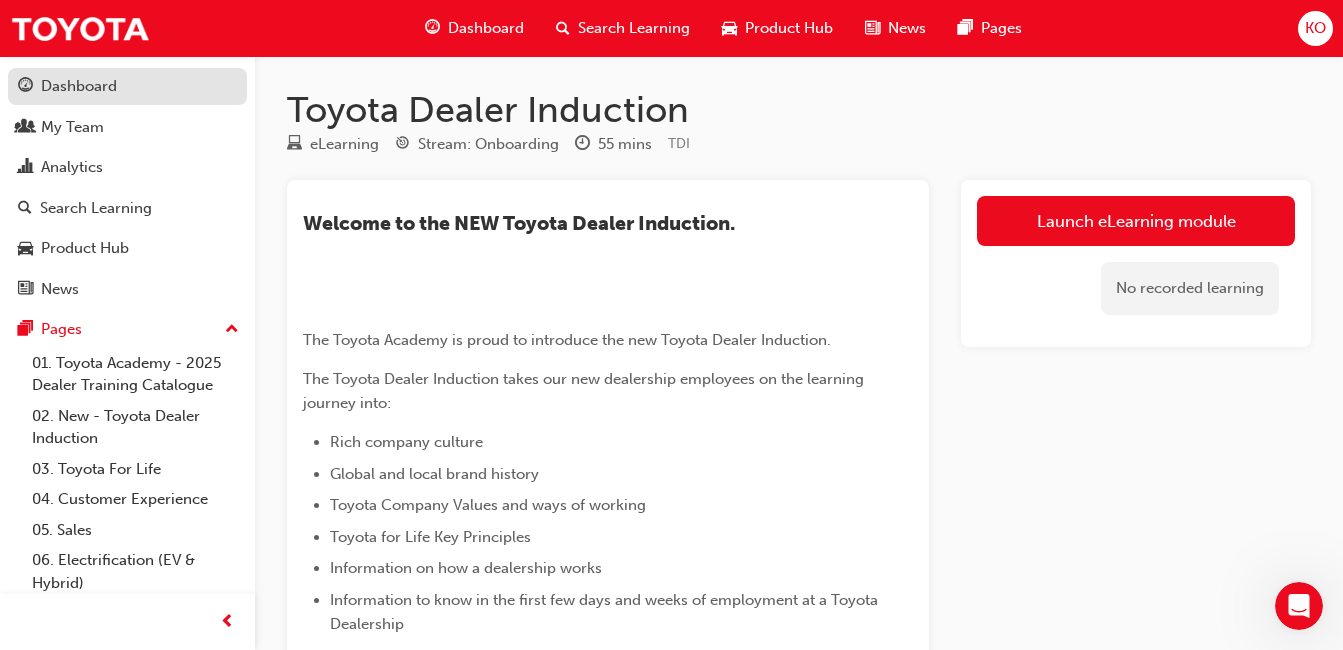 click on "Dashboard" at bounding box center (127, 86) 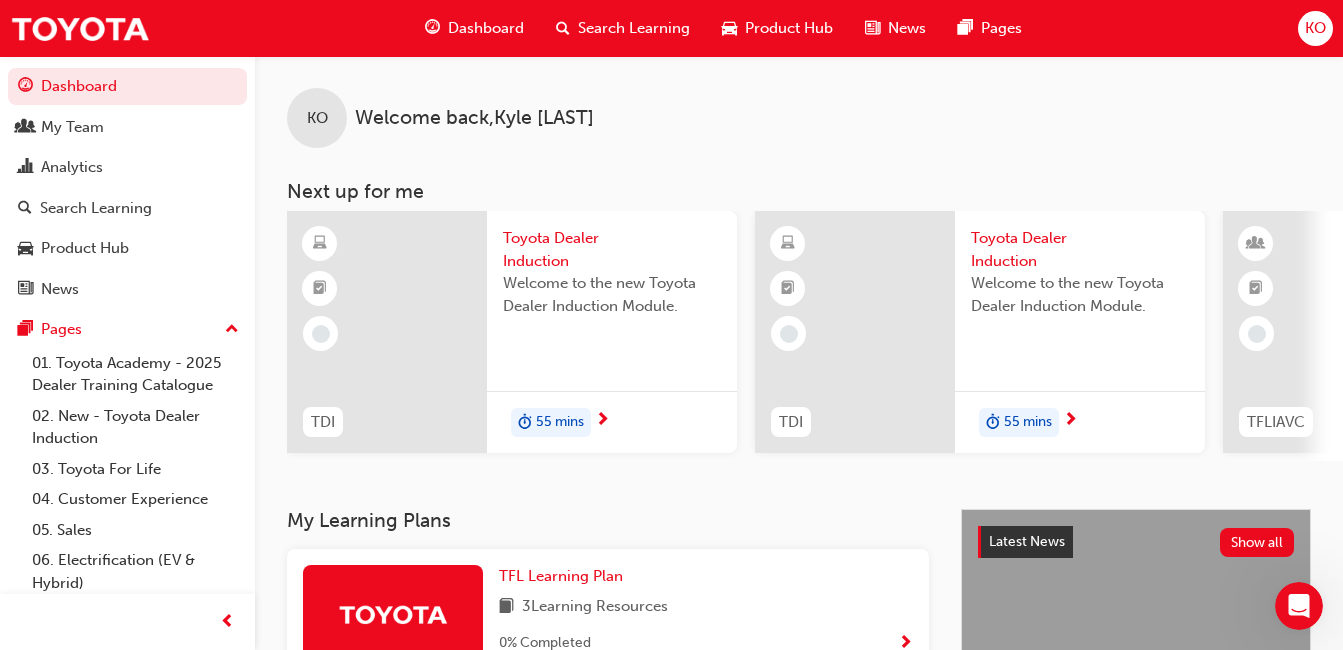 click on "55 mins" at bounding box center [560, 422] 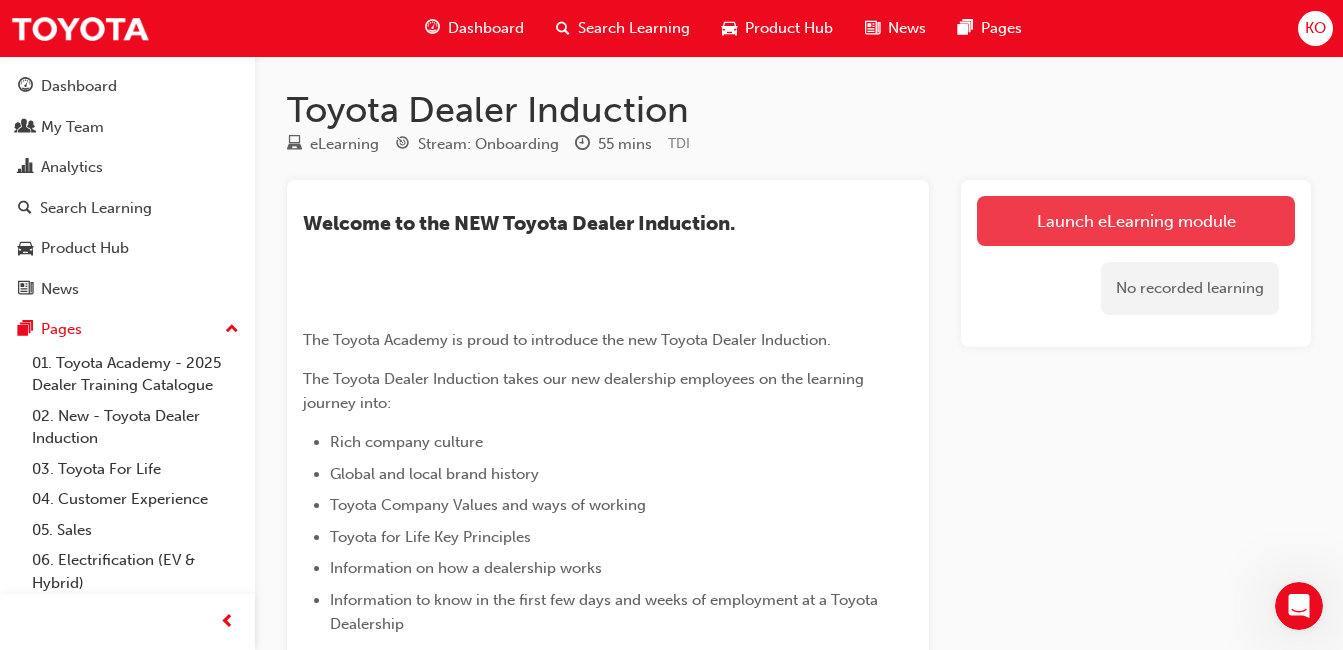 click on "Launch eLearning module" at bounding box center (1136, 221) 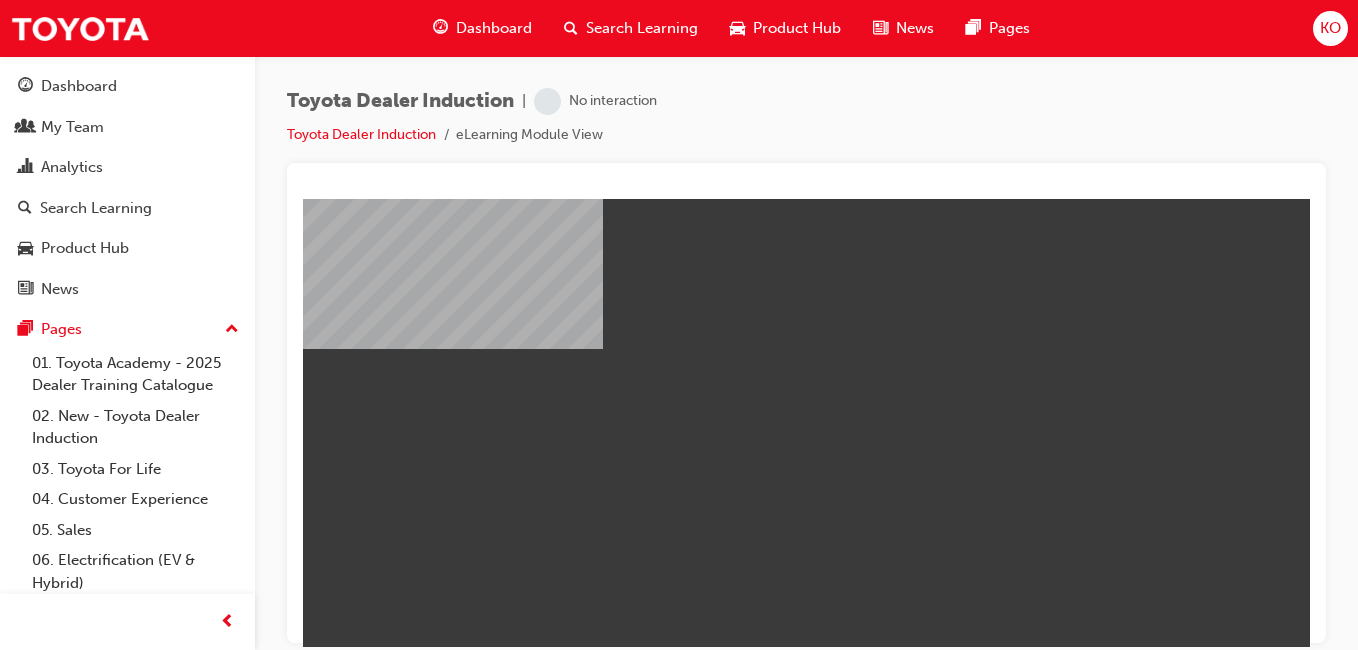 scroll, scrollTop: 0, scrollLeft: 0, axis: both 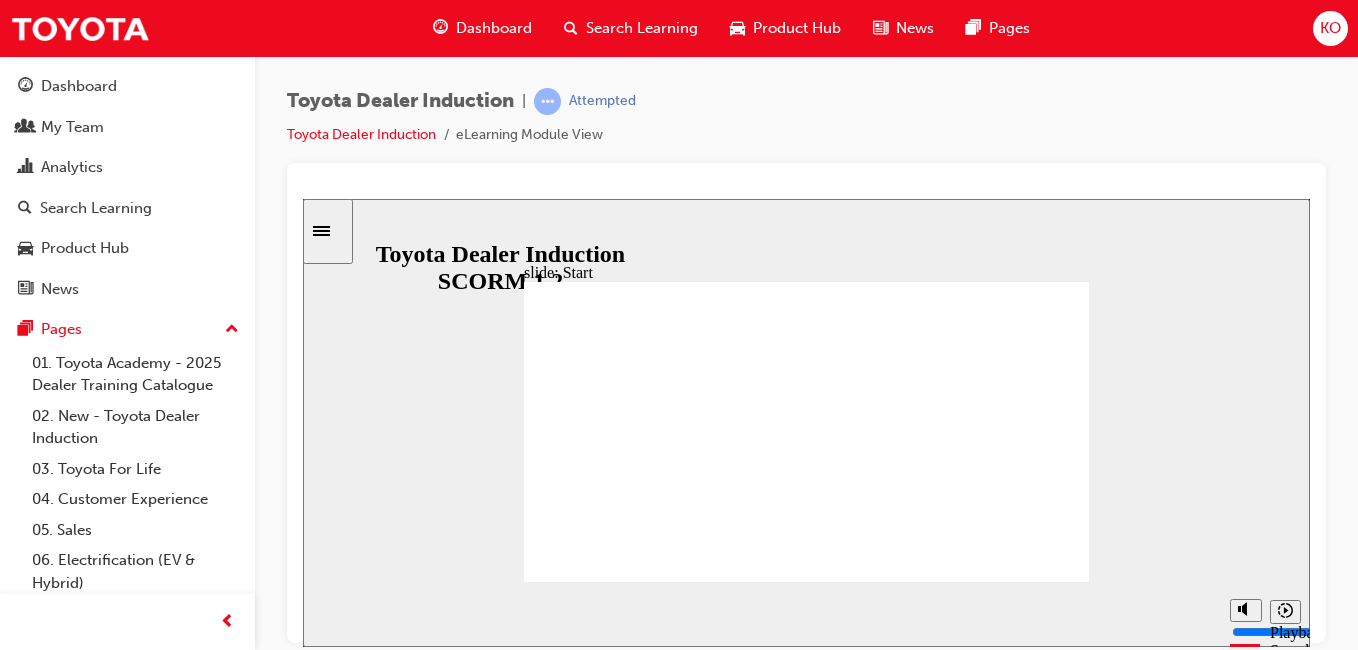 drag, startPoint x: 896, startPoint y: 509, endPoint x: 893, endPoint y: 497, distance: 12.369317 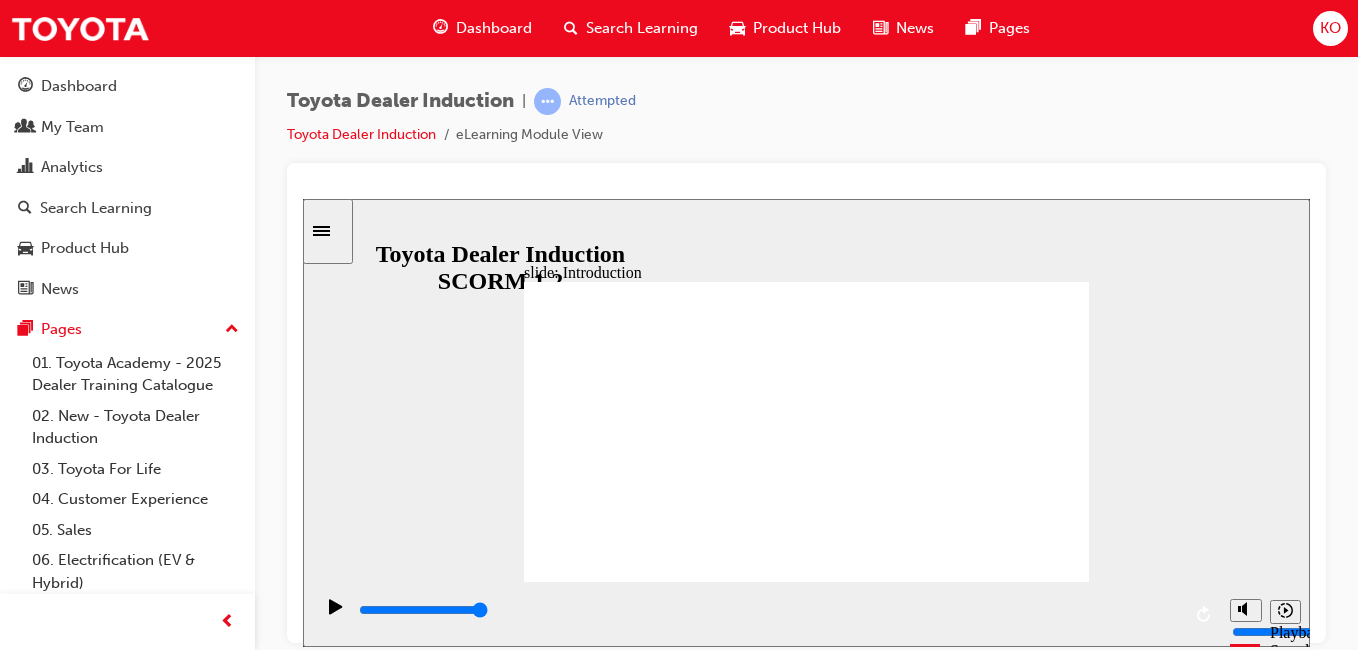click 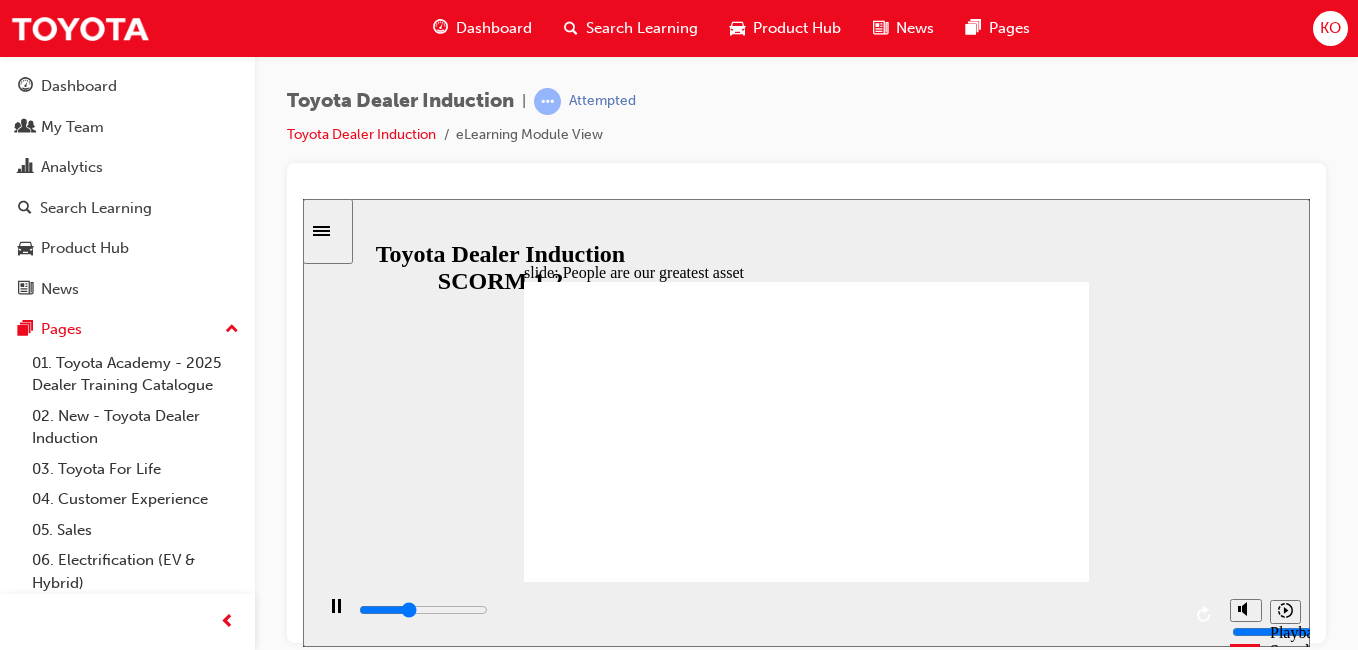 click 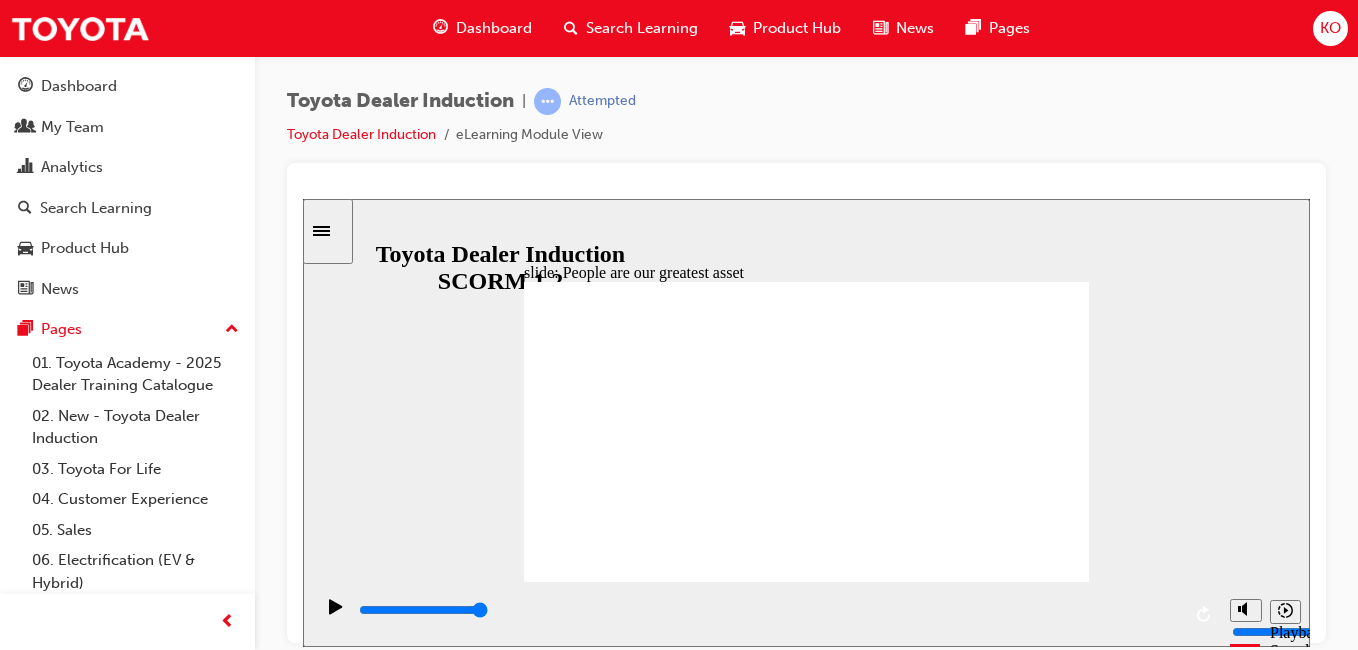 click 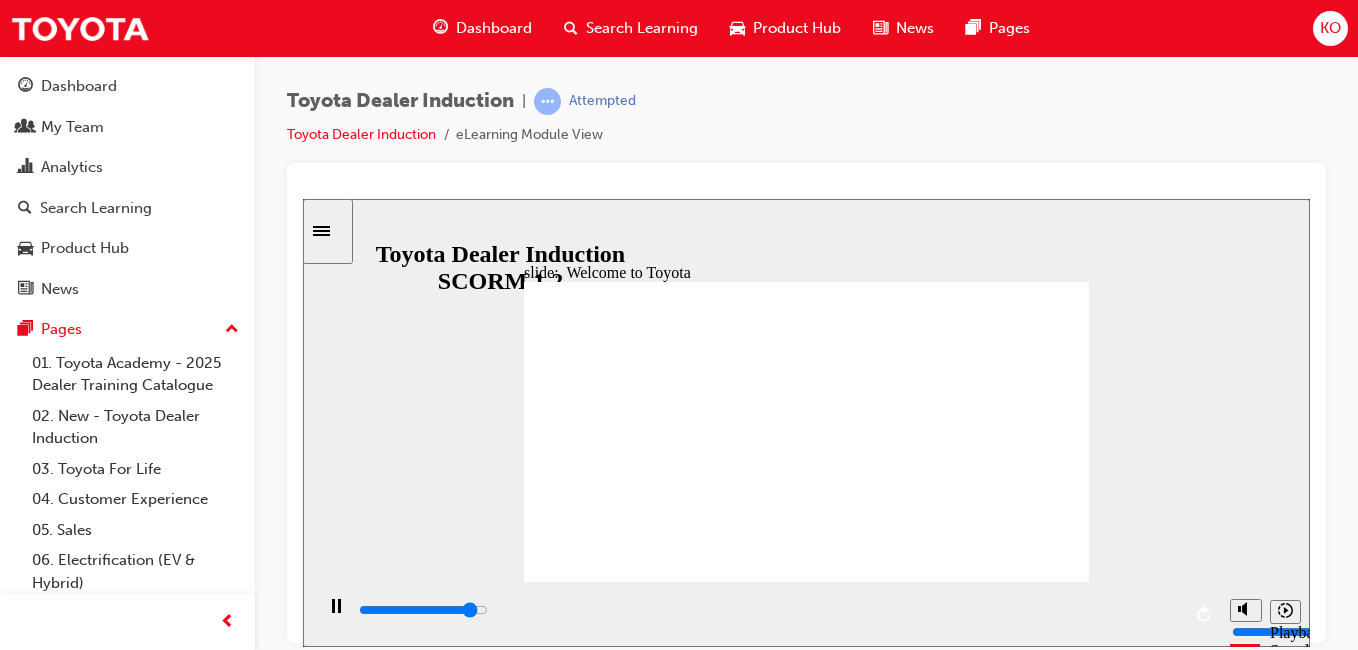 click 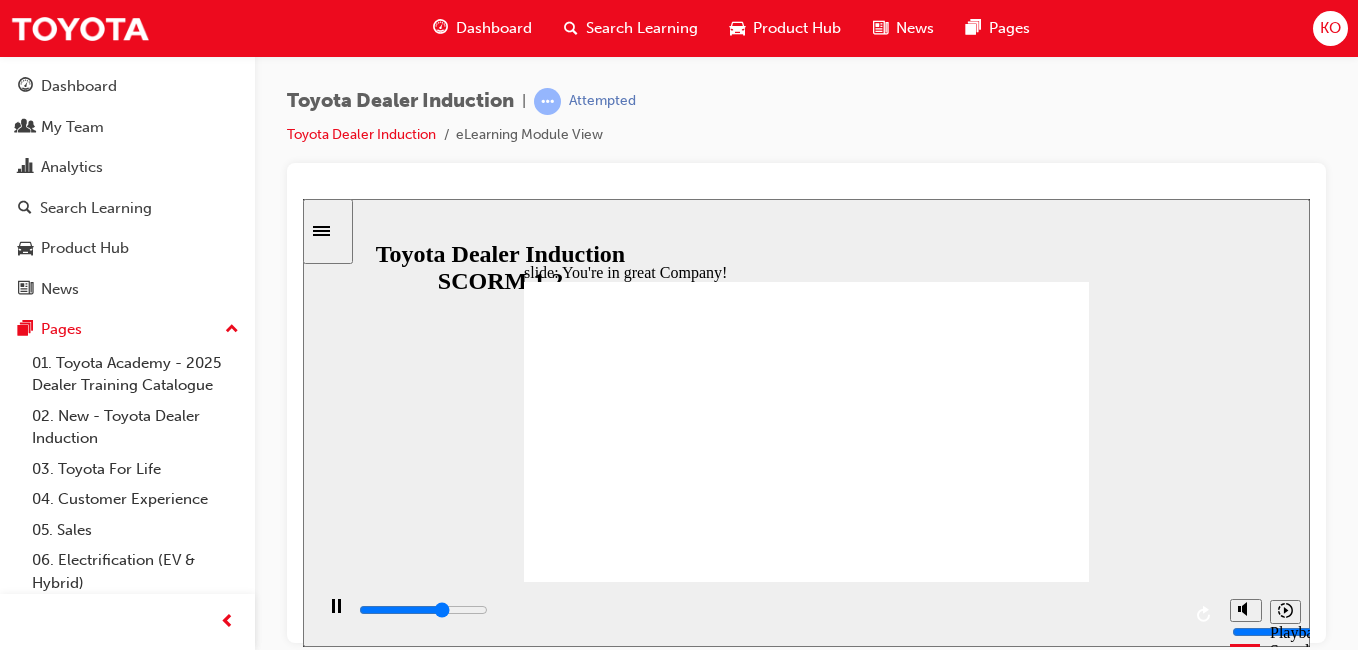 click 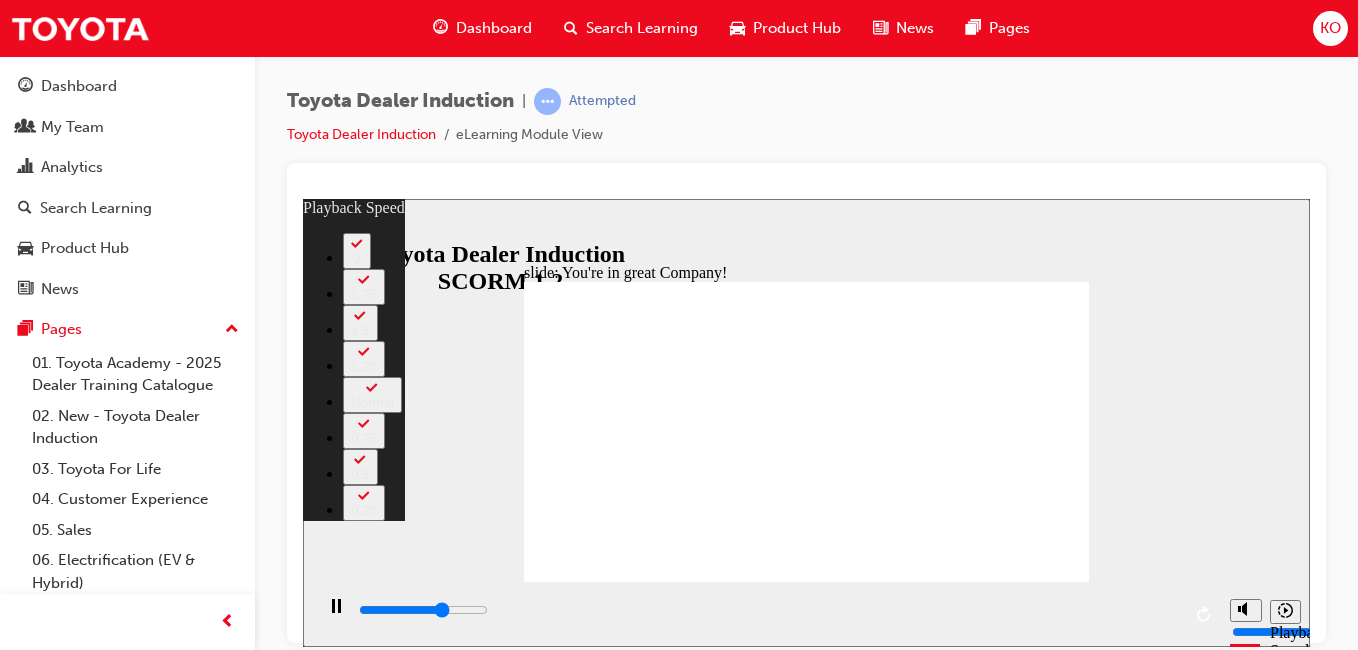 type on "5100" 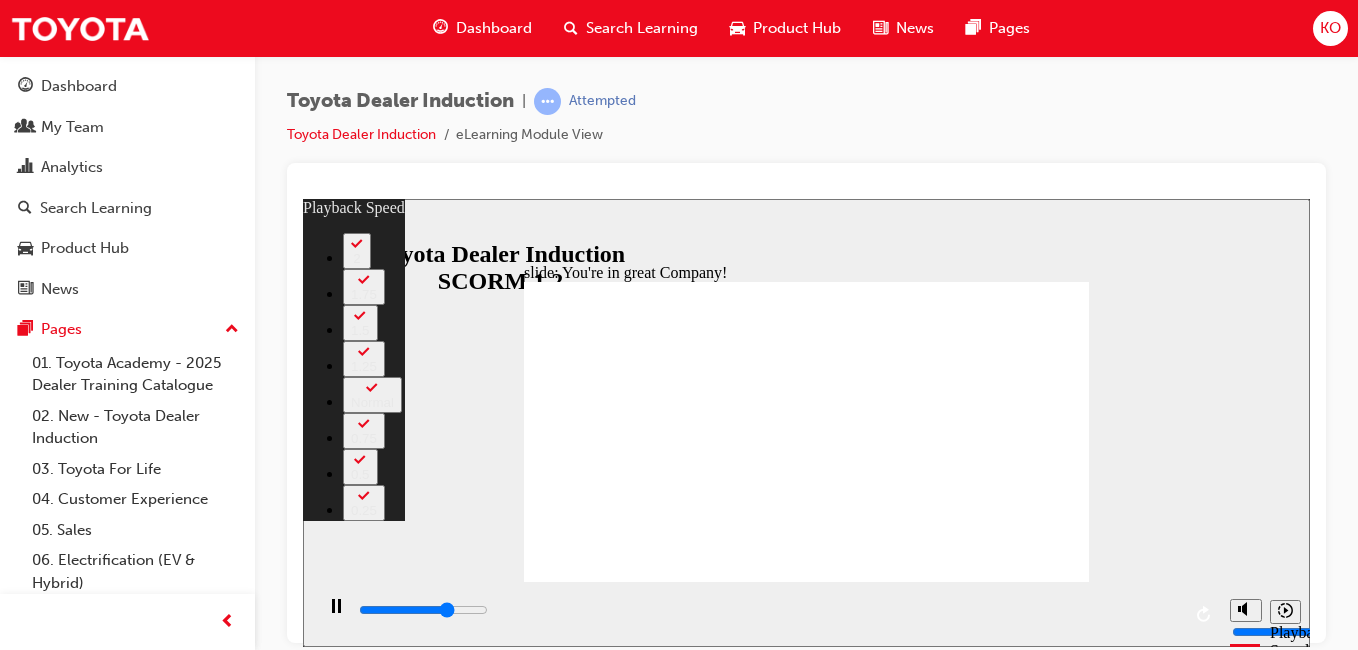 type on "5300" 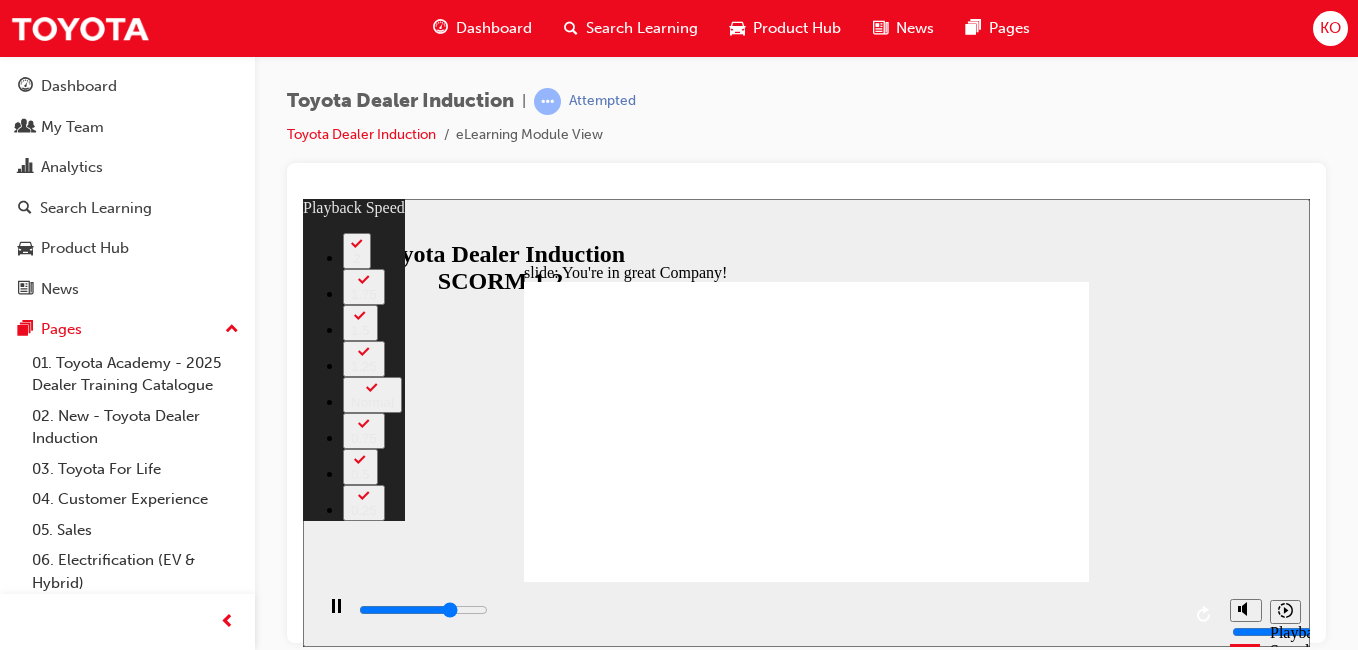 type on "5600" 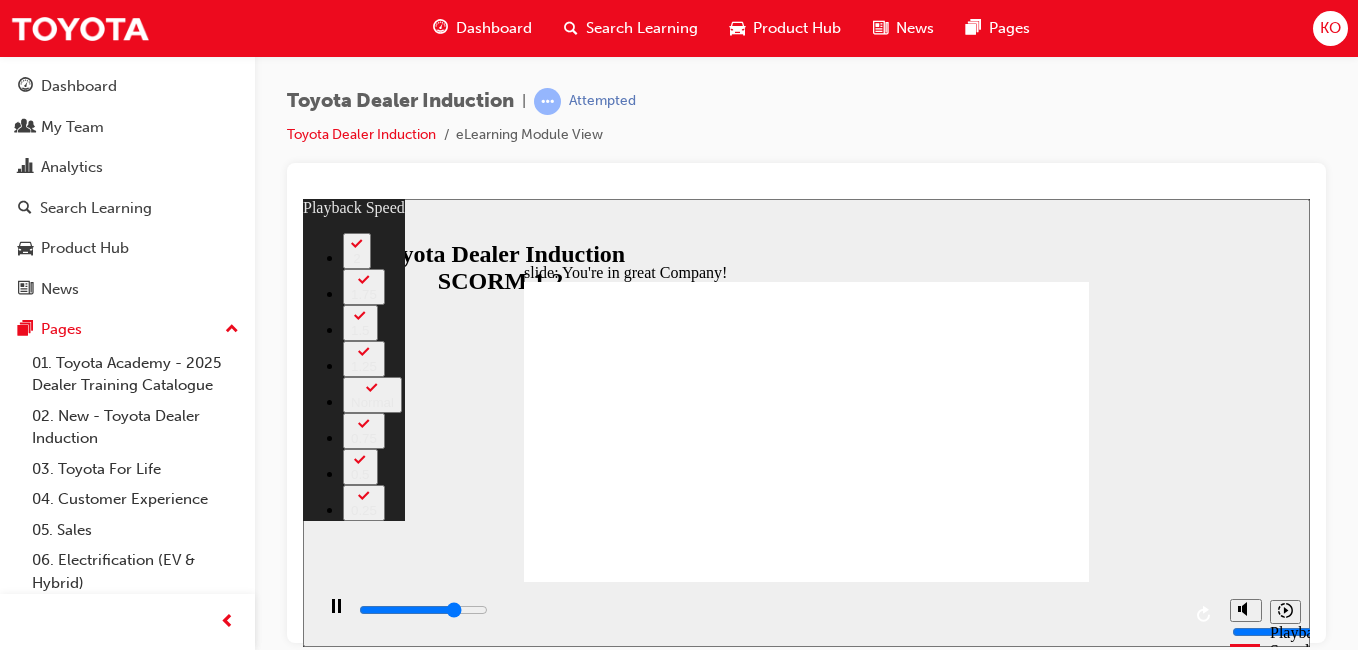 type on "5800" 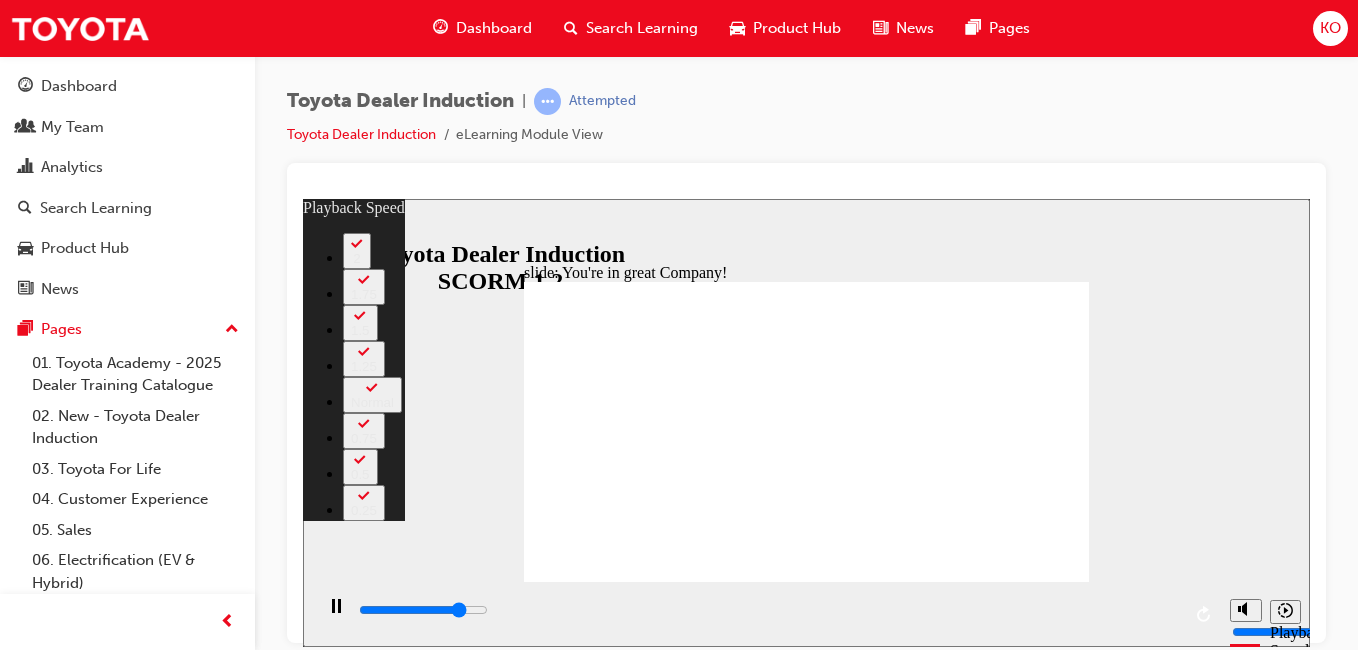 type on "6100" 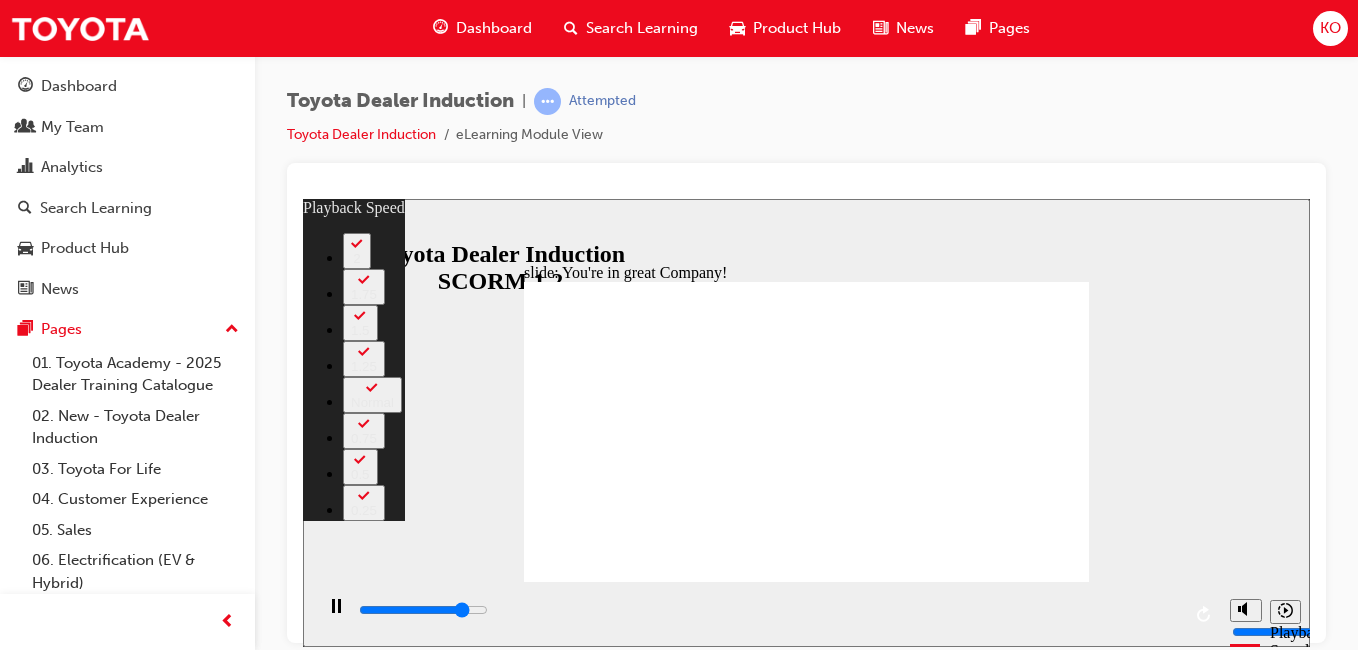 type on "6300" 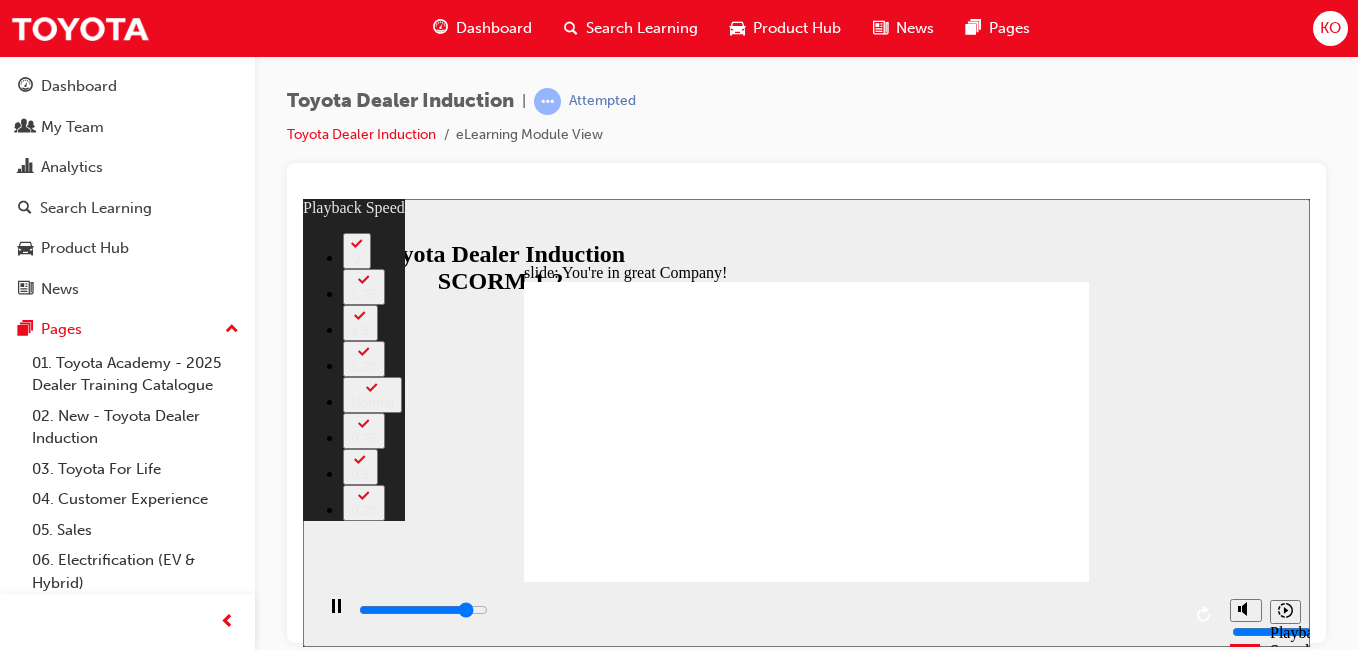 type on "6600" 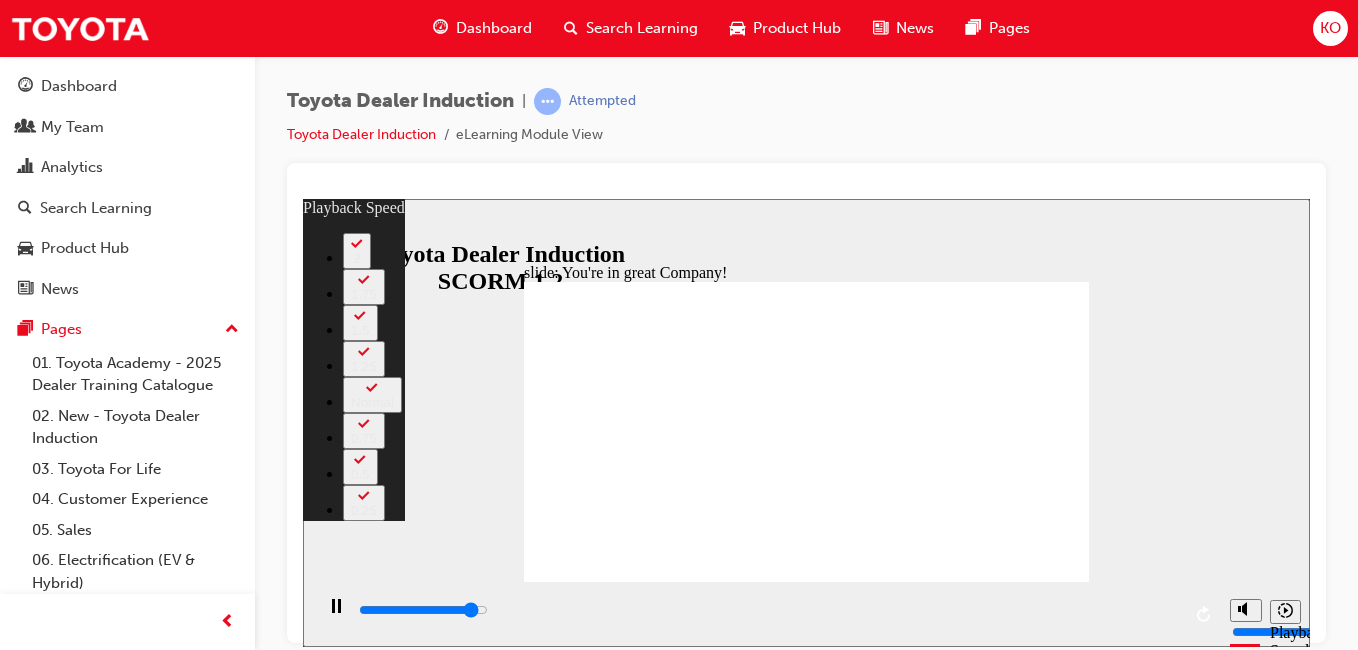 type on "6900" 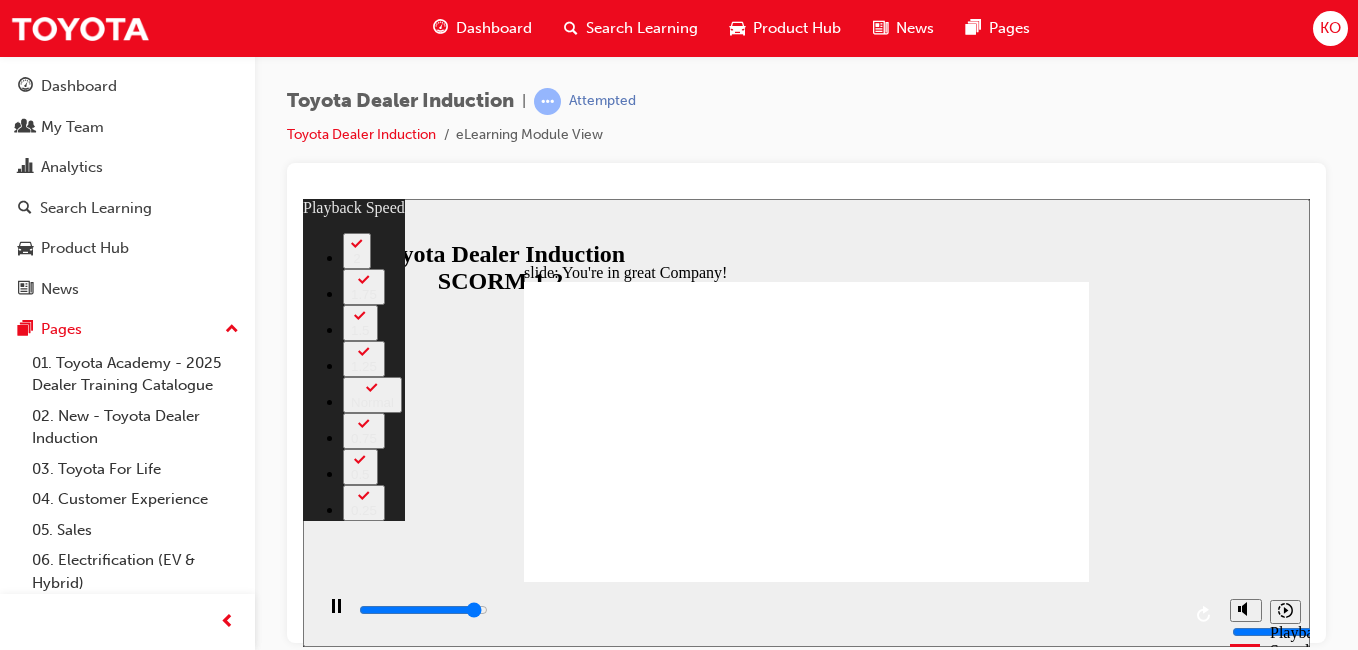 type on "7200" 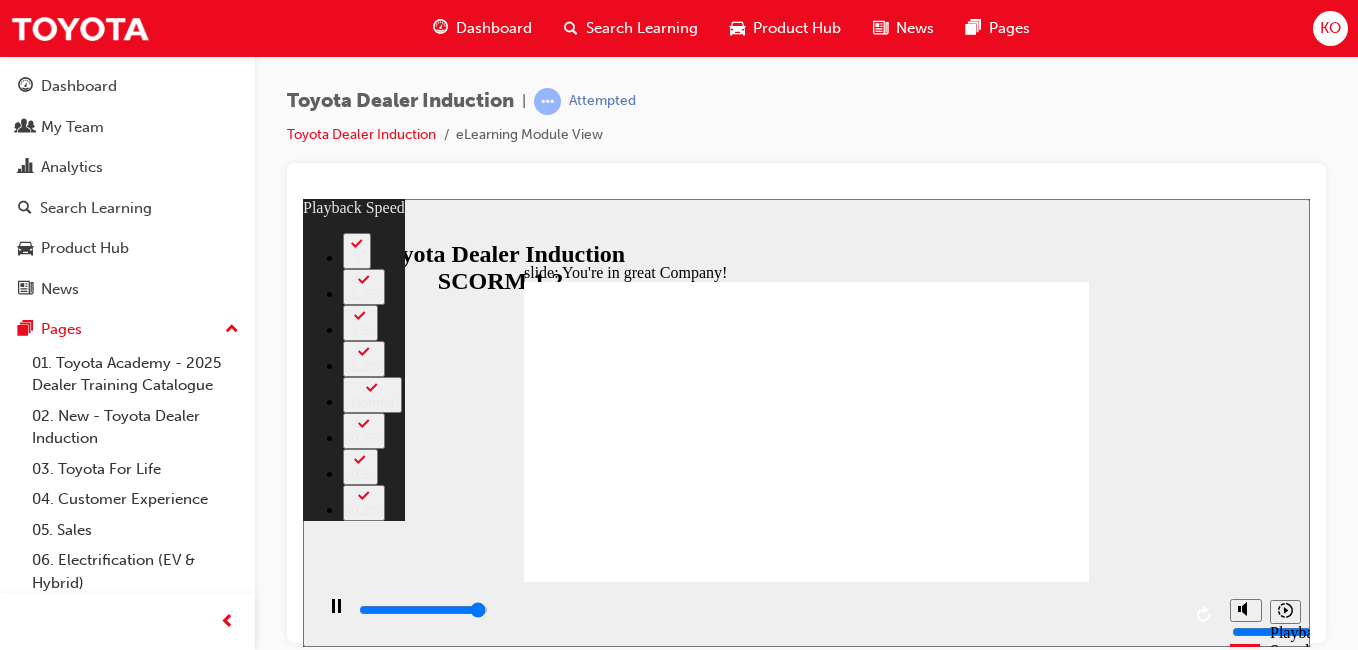 type on "7400" 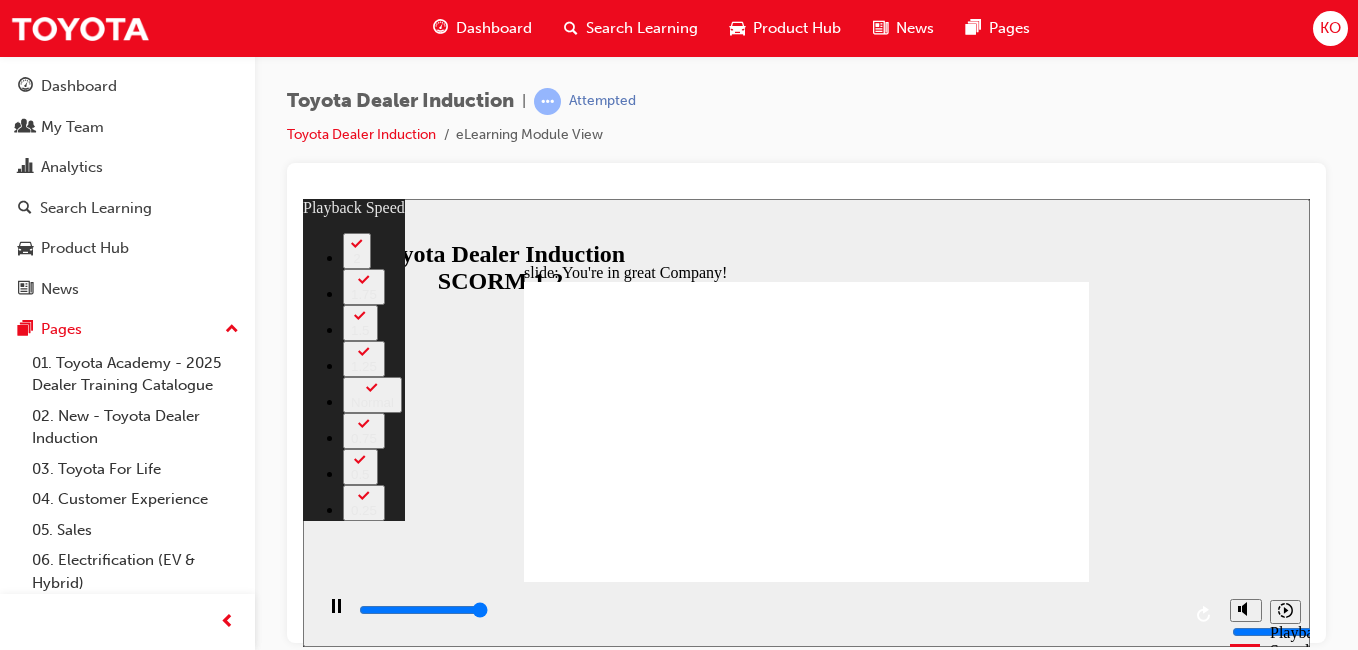type on "7500" 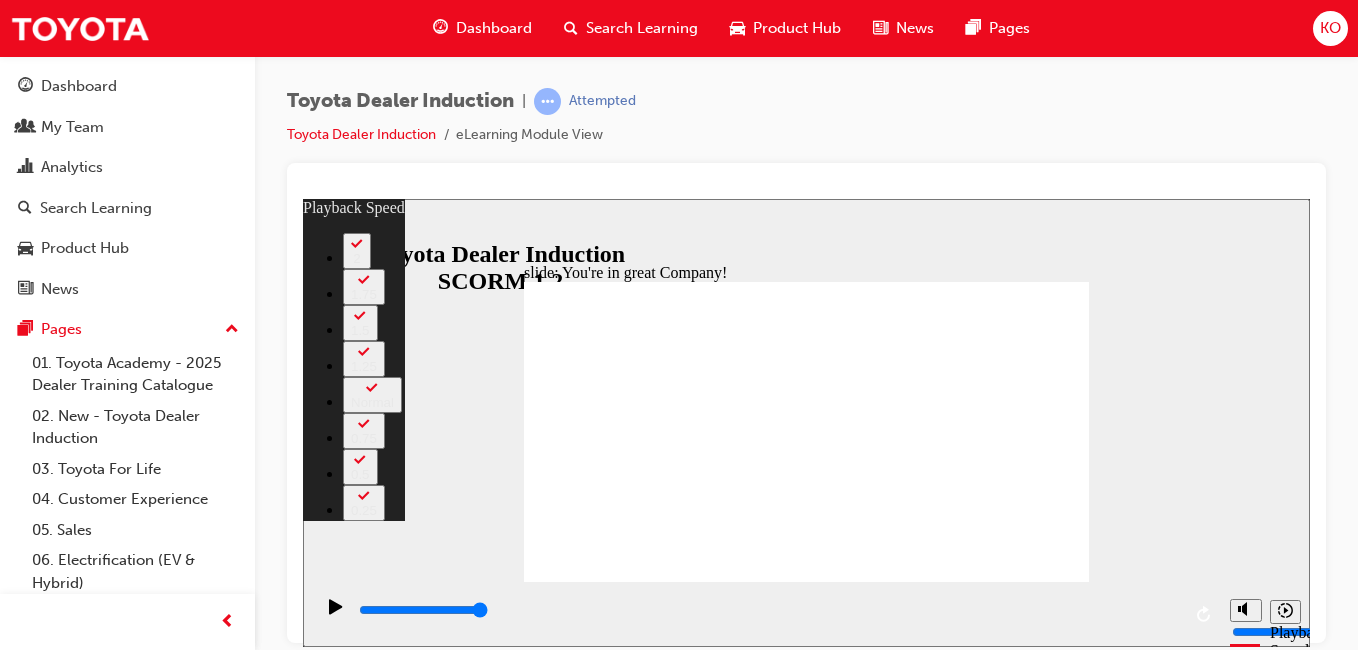 click on "slide: You're in great Company!
playback speed 2 1.75 1.5 1.25 Normal 0.75 0.5 0.25 Rectangle 1 Rectangle 1 Multiply 1 Close You're in great Company!  Group 2 Oval 35 2 Oval 33 1 Check out this video that highlights some of the  great things  about working for Toyota. Group 1 Rectangle 3 BACK BACK NEXT NEXT You're in great Company!  Check out this video that  highlights some o the  great things  about  working or Toyota. BACK BACK NEXT NEXT 00:00 00:40 / 02:35 Playback Speed 2 1.75 1.5 1.25 Normal 0.75 0.5 0.25 Close Back to top
Playback Speed
2 1.75" at bounding box center (806, 422) 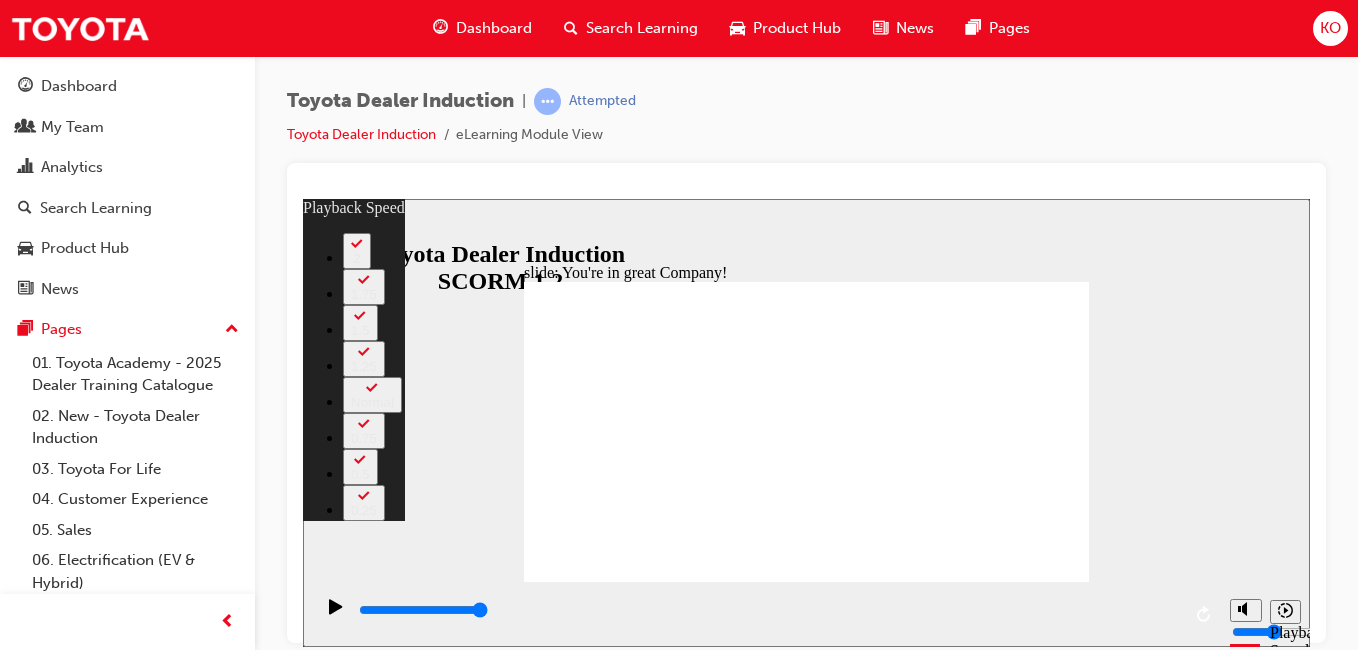 click at bounding box center (807, 3760) 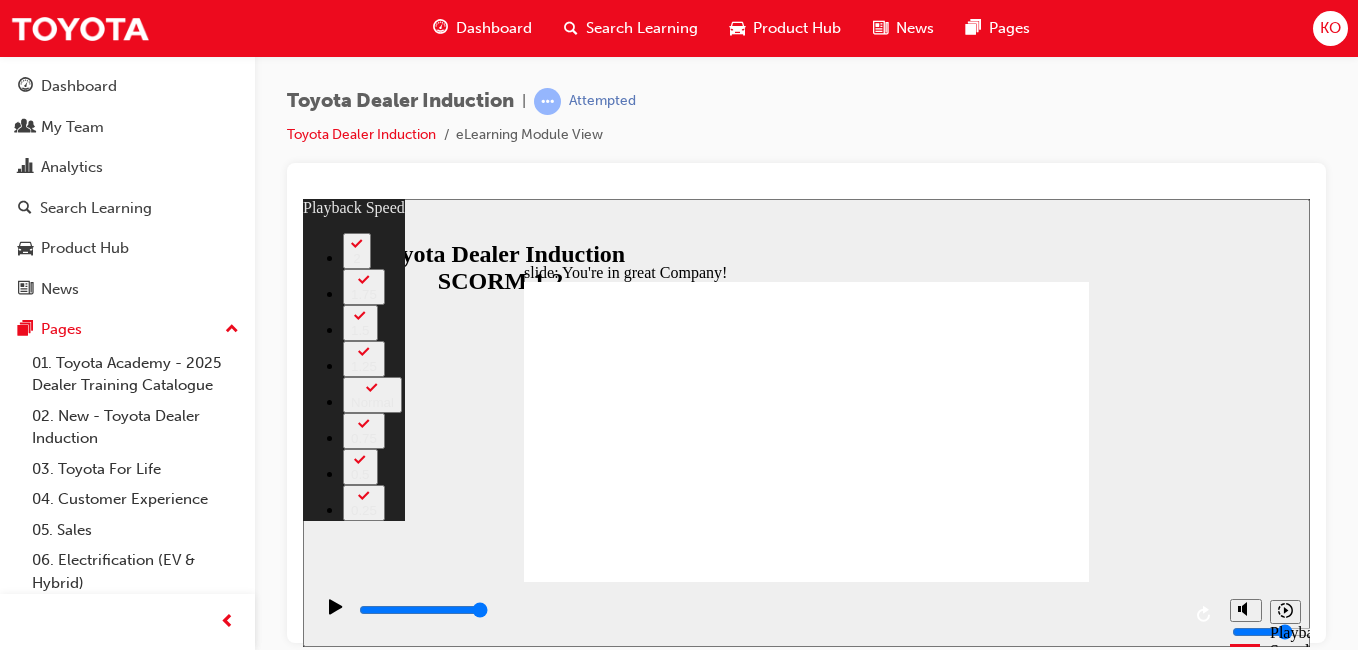 type on "90" 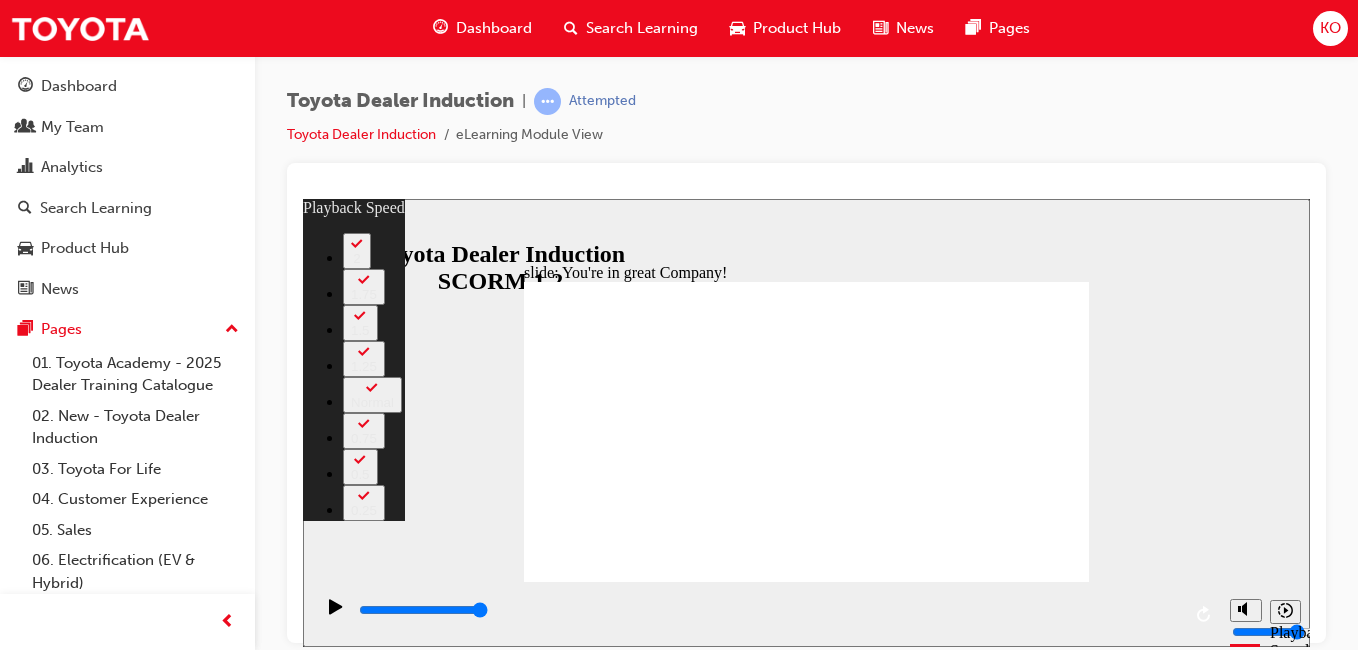 type on "90" 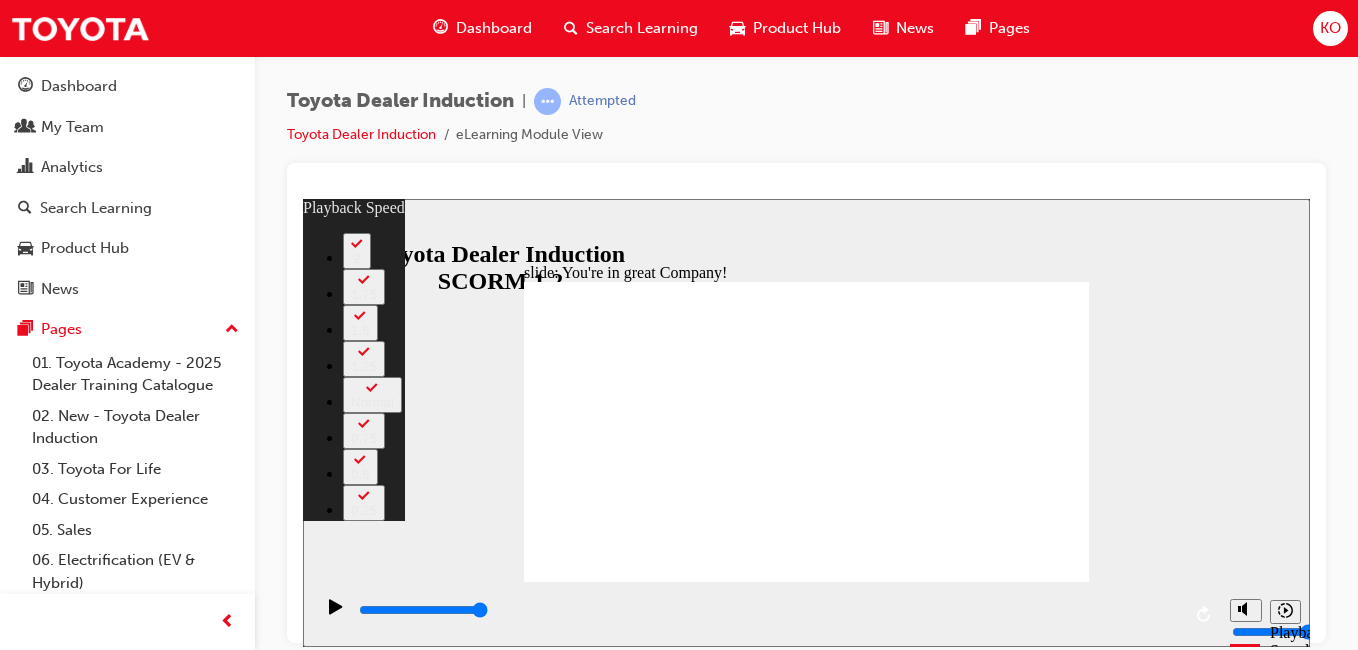 type on "90" 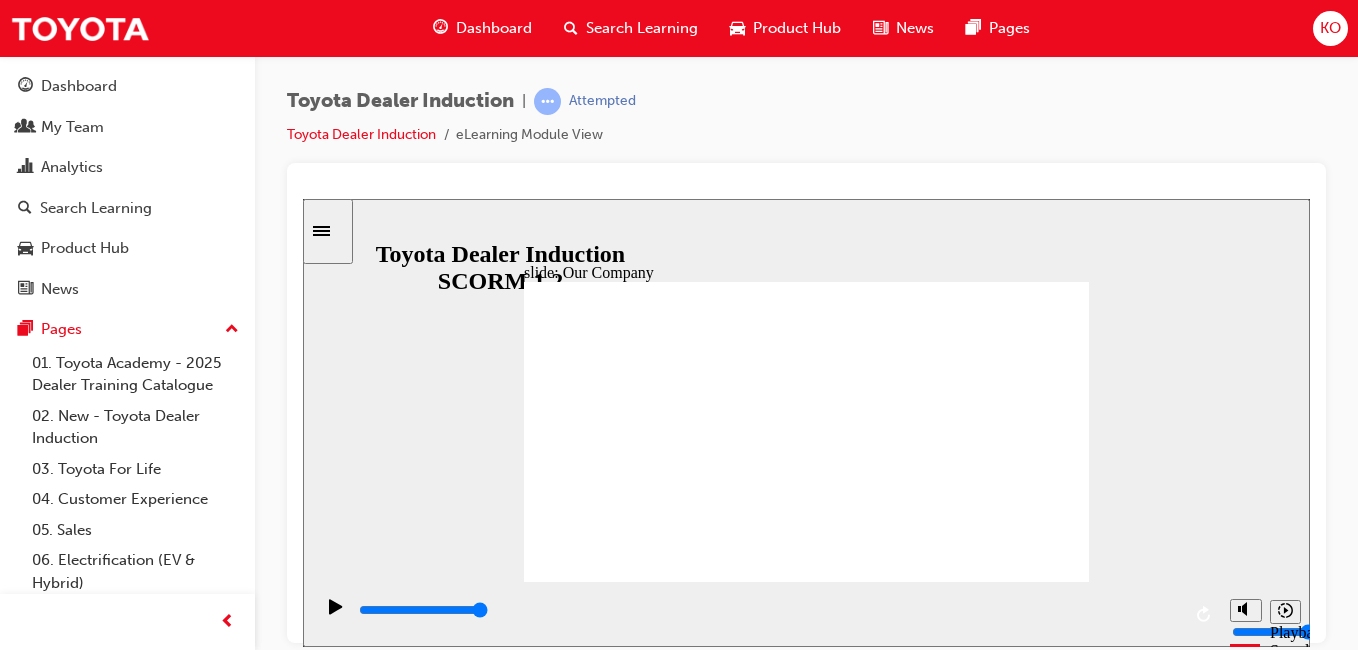 click 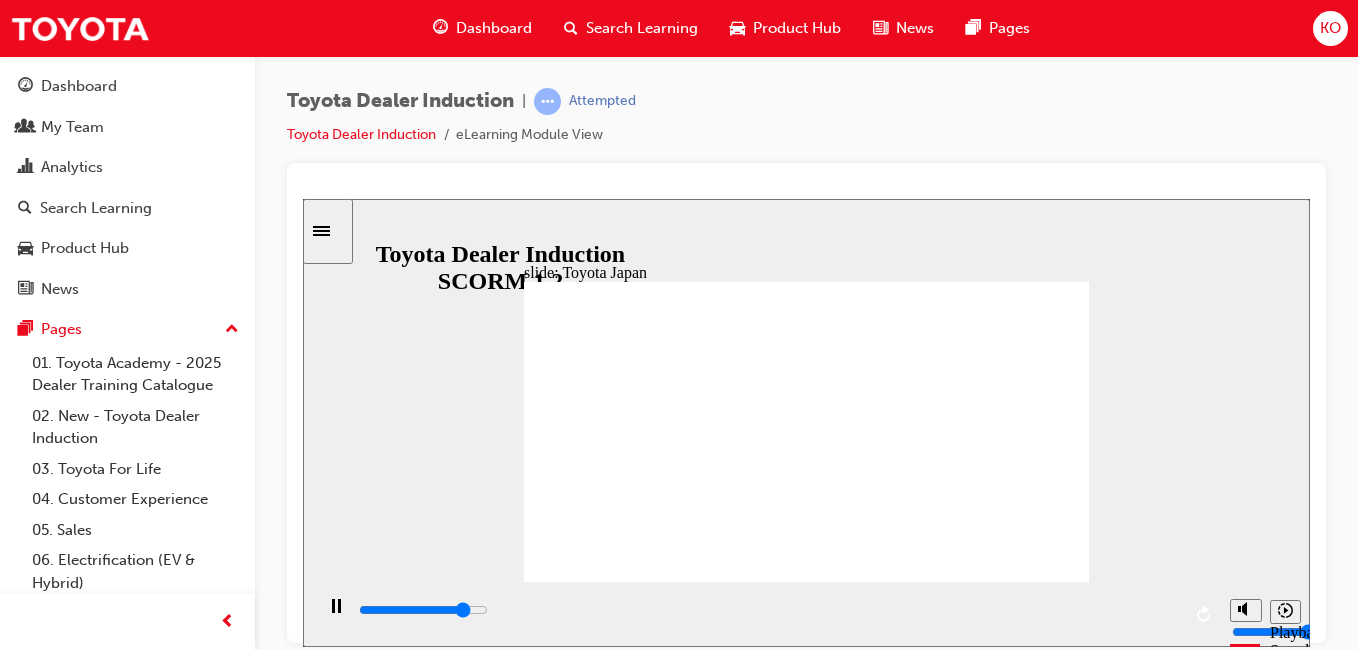 click 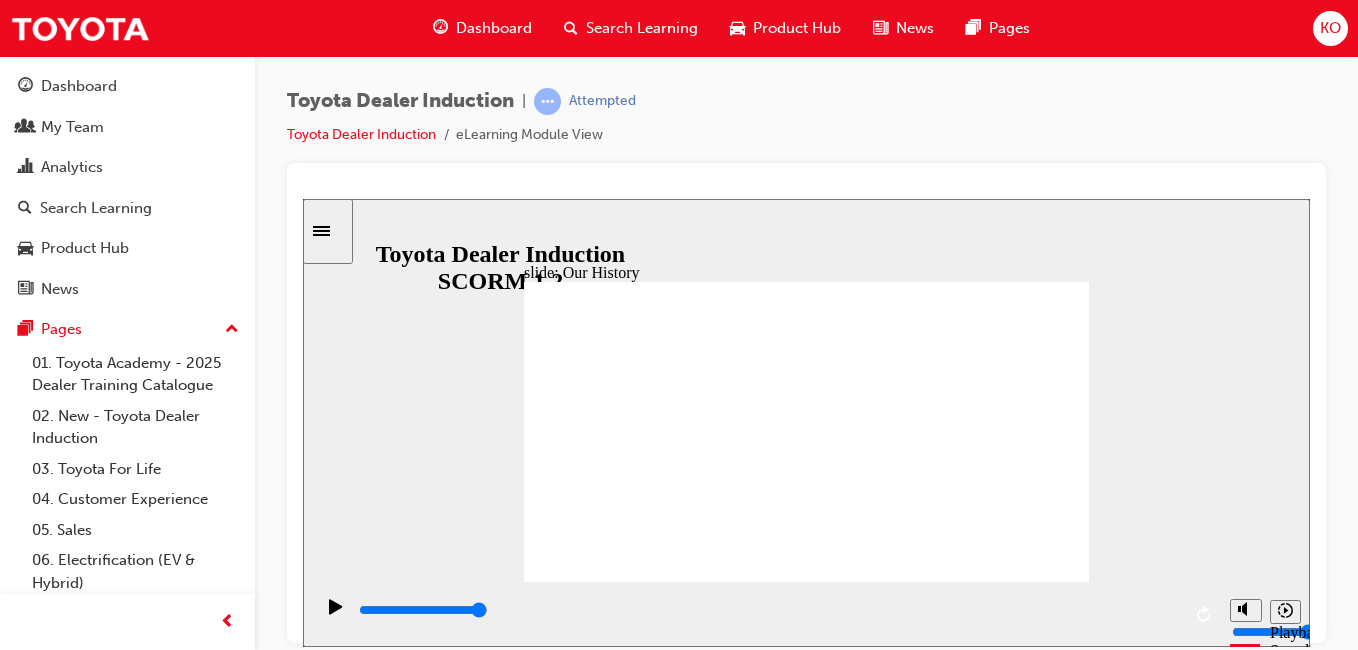 drag, startPoint x: 659, startPoint y: 523, endPoint x: 745, endPoint y: 520, distance: 86.05231 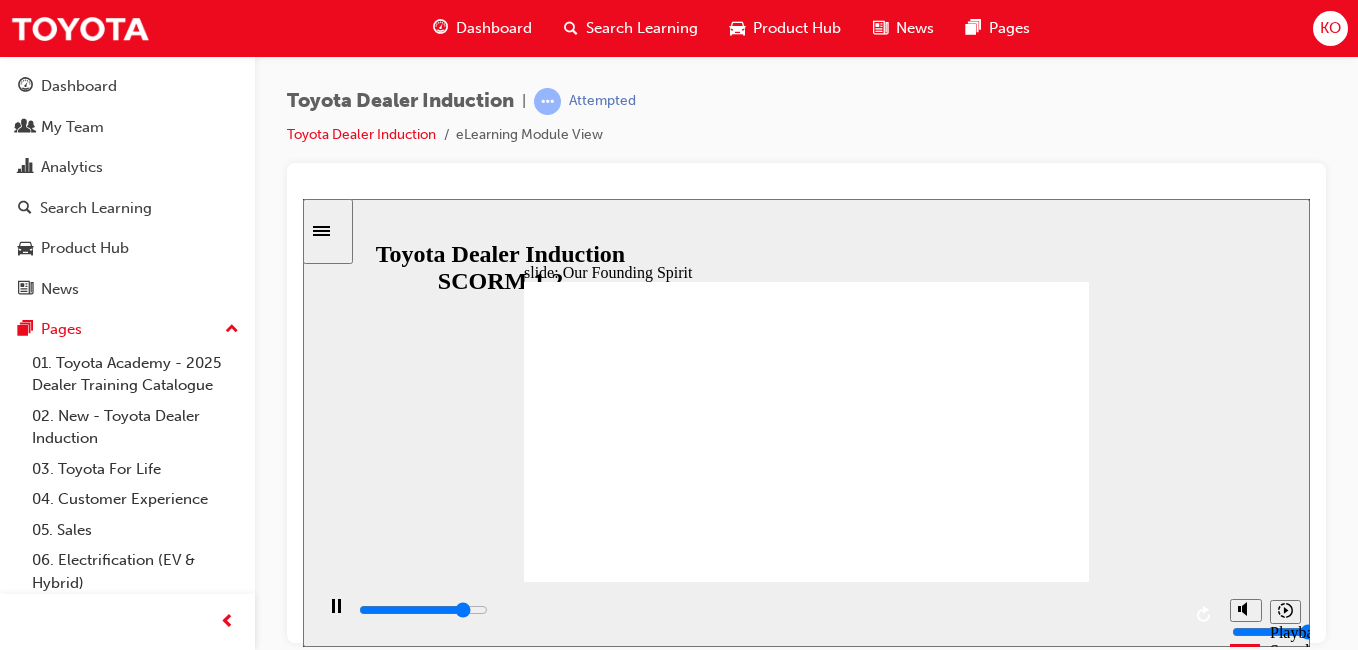 drag, startPoint x: 1094, startPoint y: 314, endPoint x: 1186, endPoint y: 226, distance: 127.310646 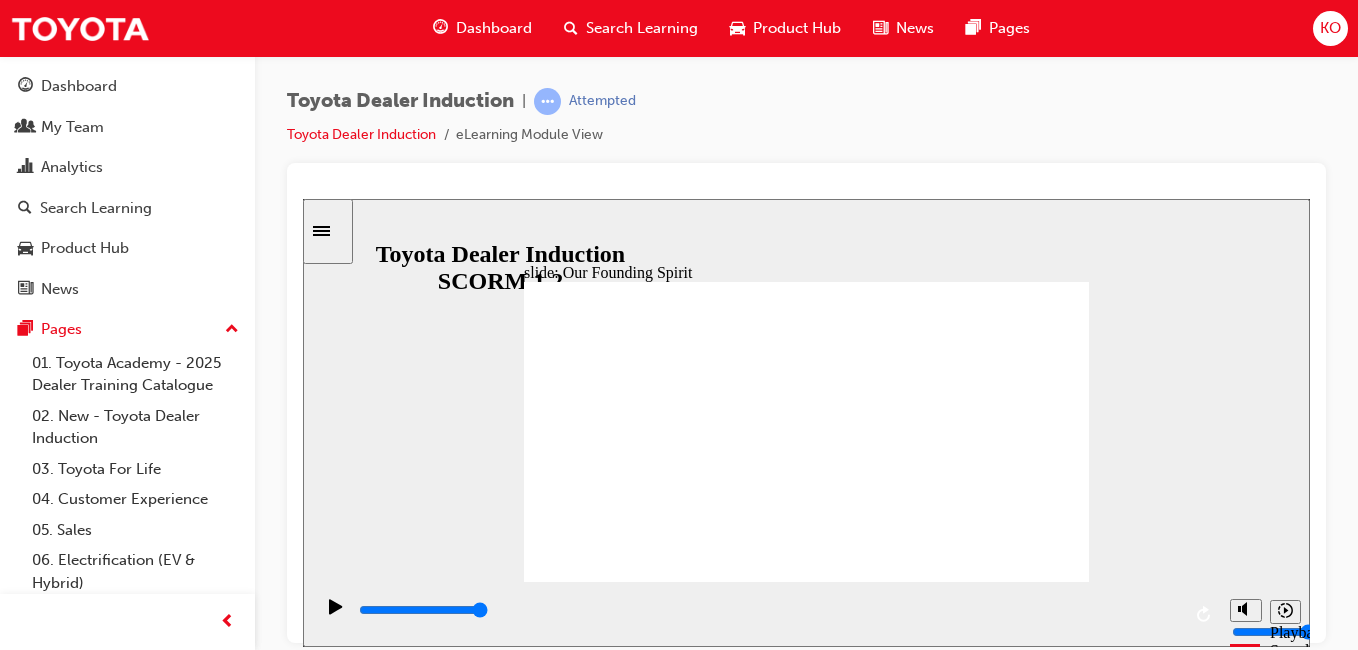click 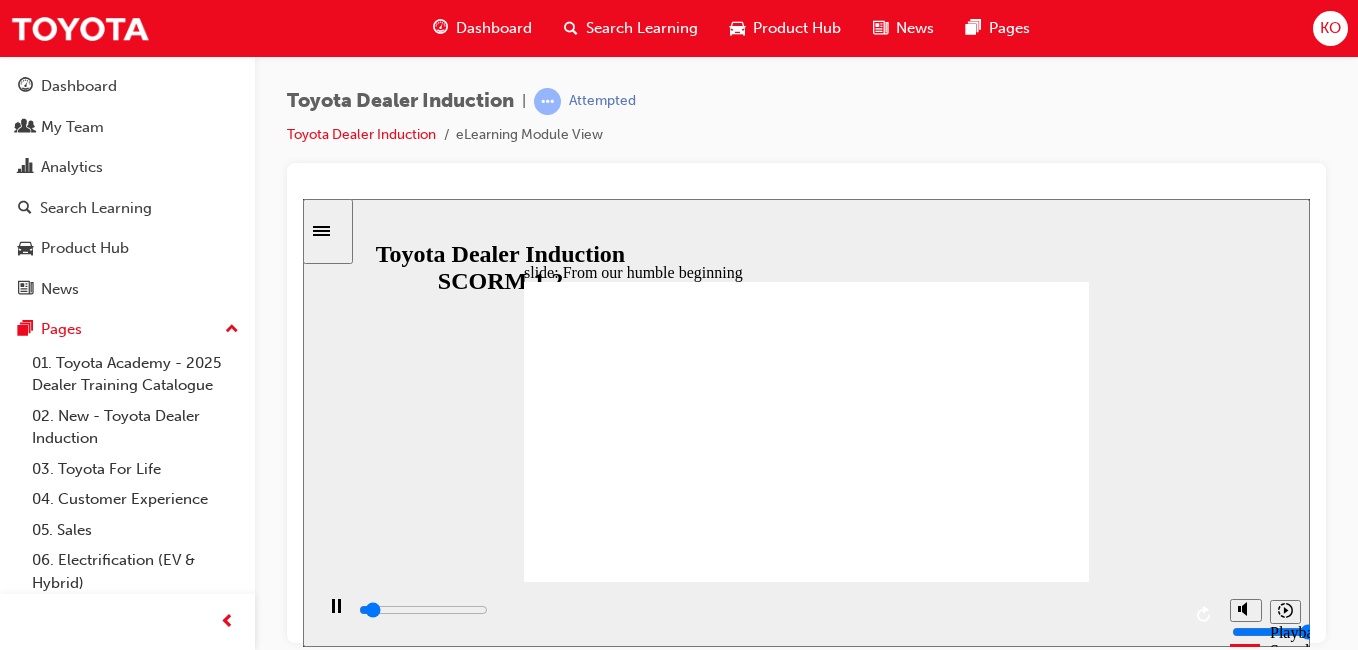 click 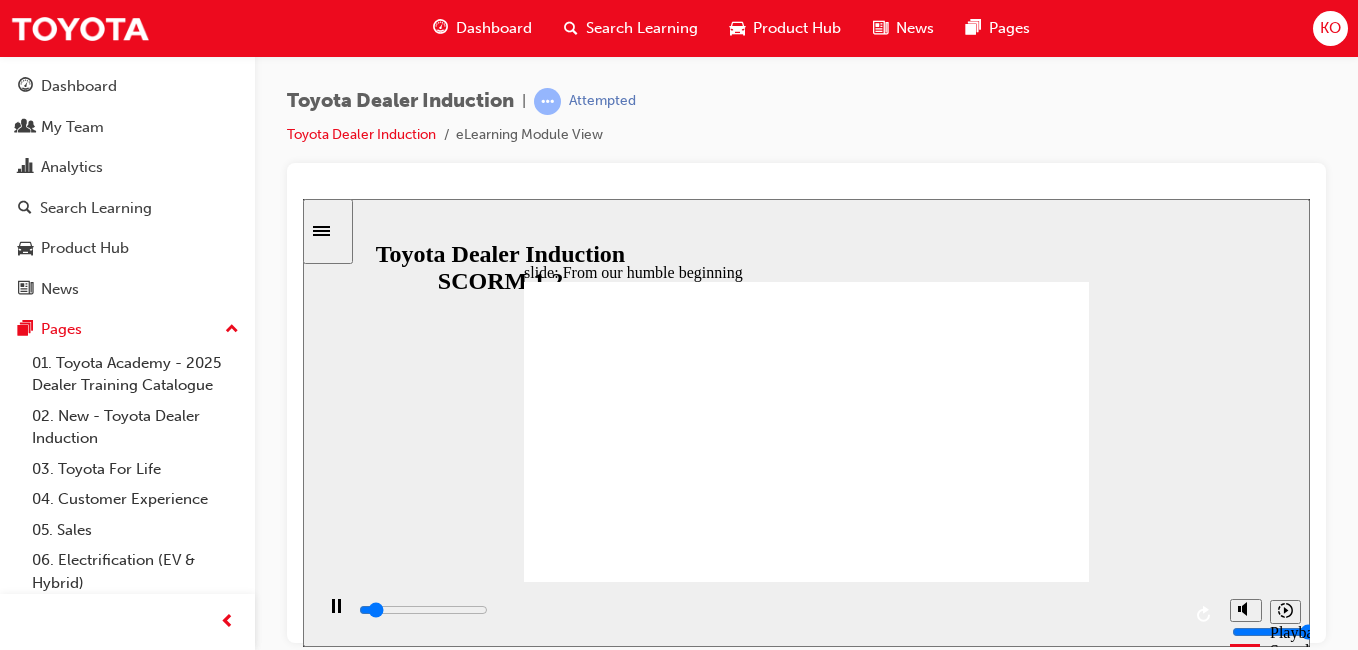 click on "slide: From our humble beginning
Rectangle 1 From our humble beginning in Japan… Customer First 12th largest  company   in the  world  (as of 2024)  in the  automotive industry Rectangle 3 Rectangle 3 serving customers  and  society forefront of  mobility, quality  and  innovation .  BACK BACK NEXT NEXT From our humble beginning in Japan… BACK BACK  in the  automotive  industry 12th largest  company   in the world  (as o 2024) Customer First serving customers  and  society NEXT NEXT oreront o  mobility,  quality  and  innovation .  Back to top
Playback Speed" at bounding box center (806, 422) 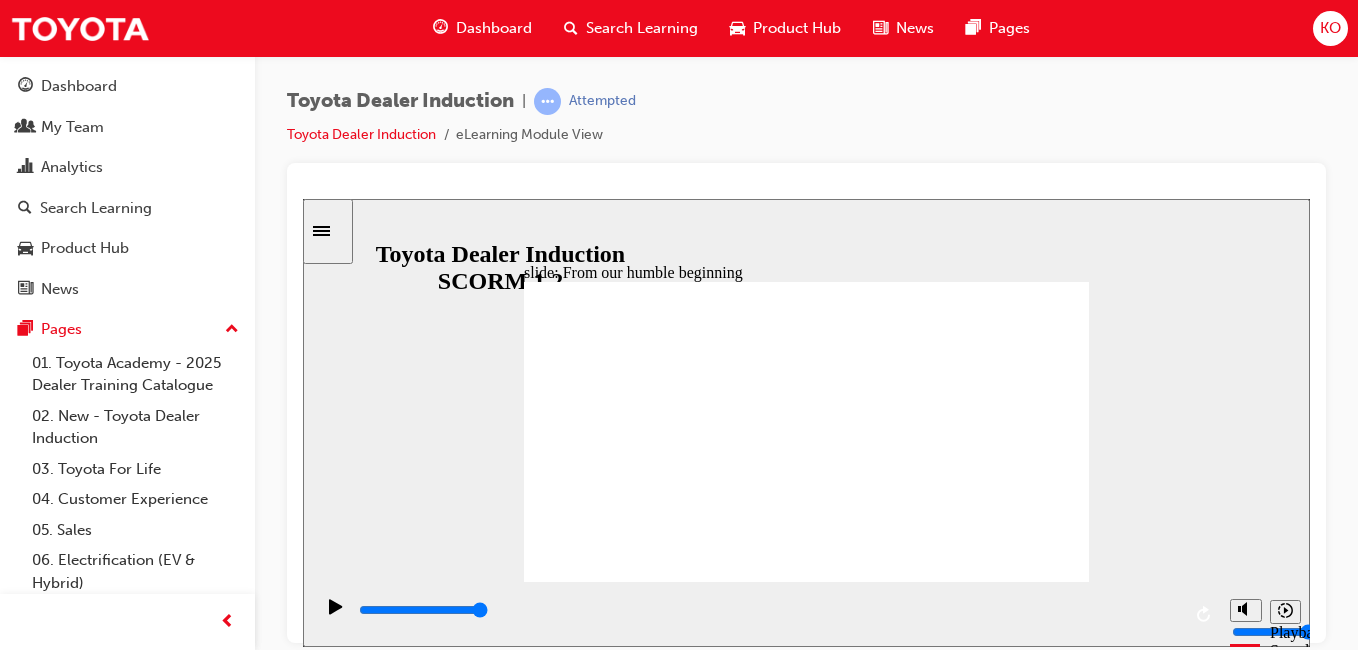 click 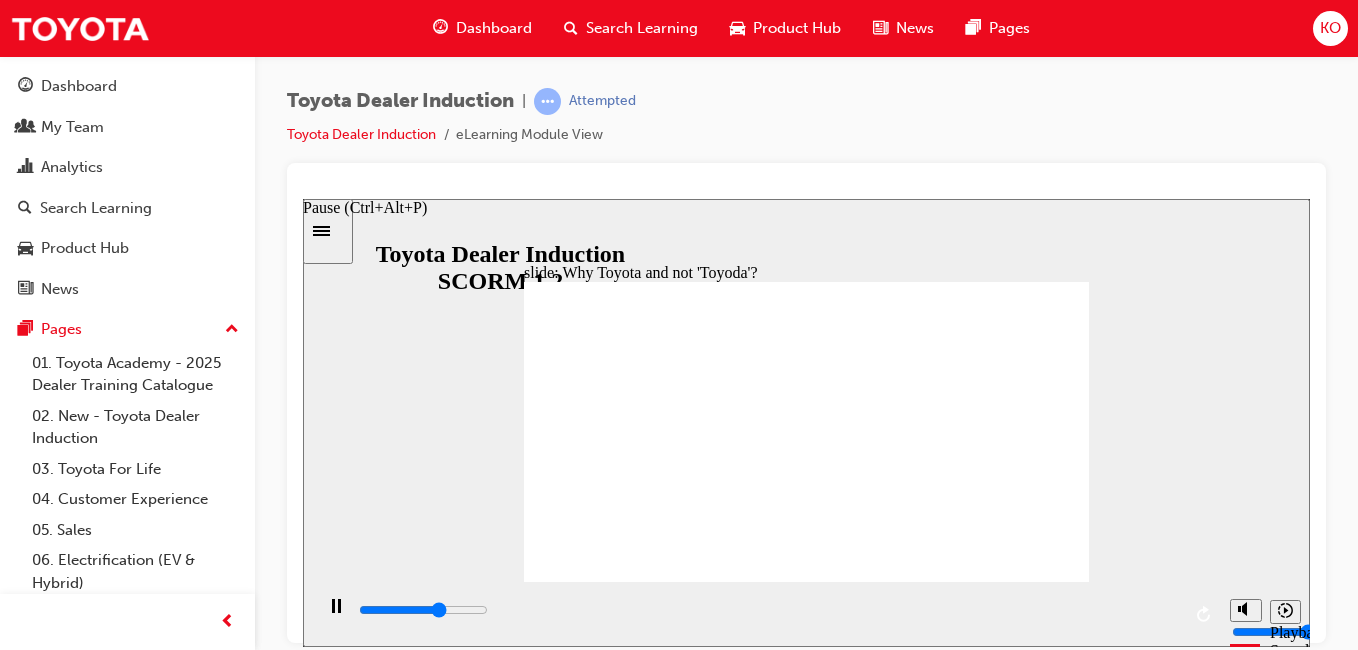 click 